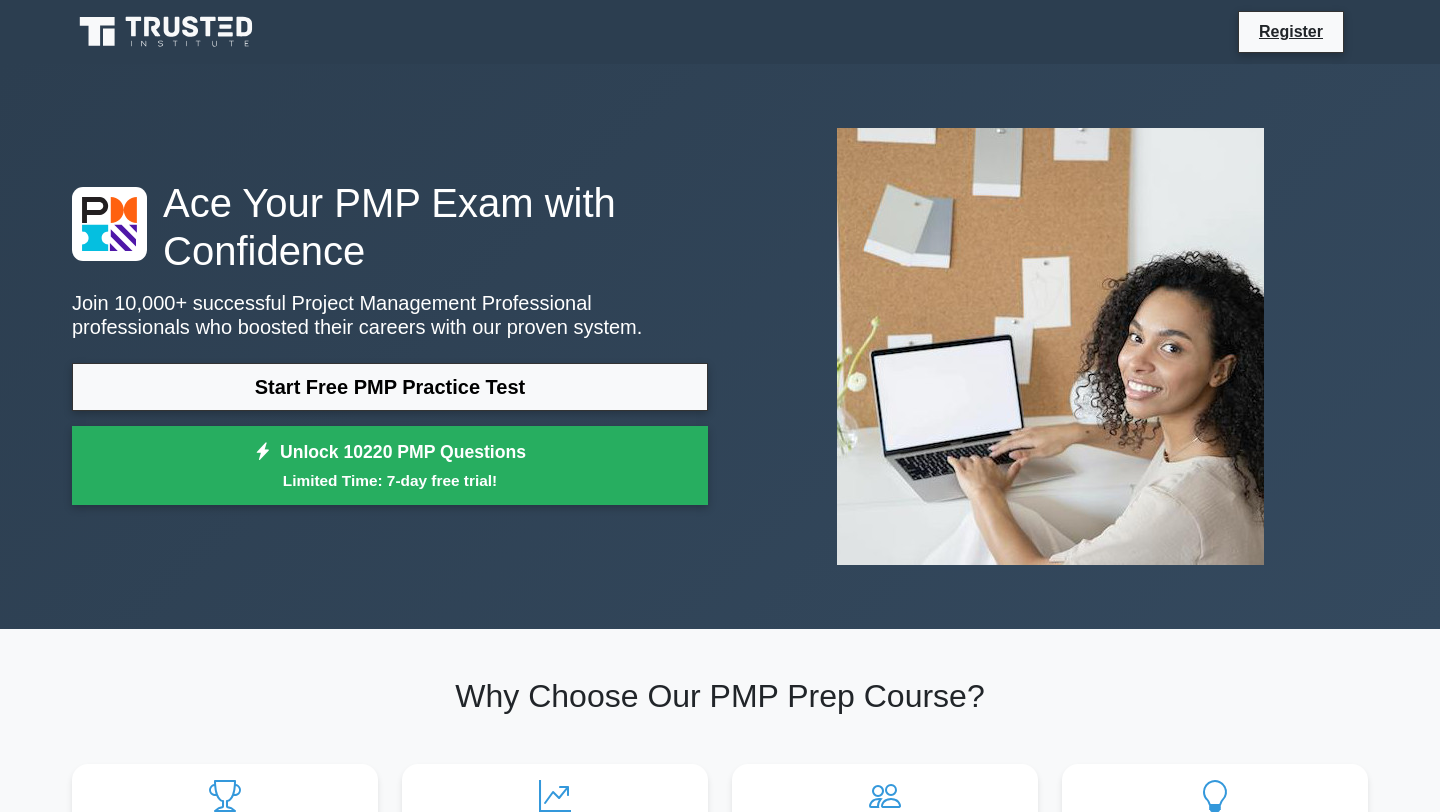 scroll, scrollTop: 0, scrollLeft: 0, axis: both 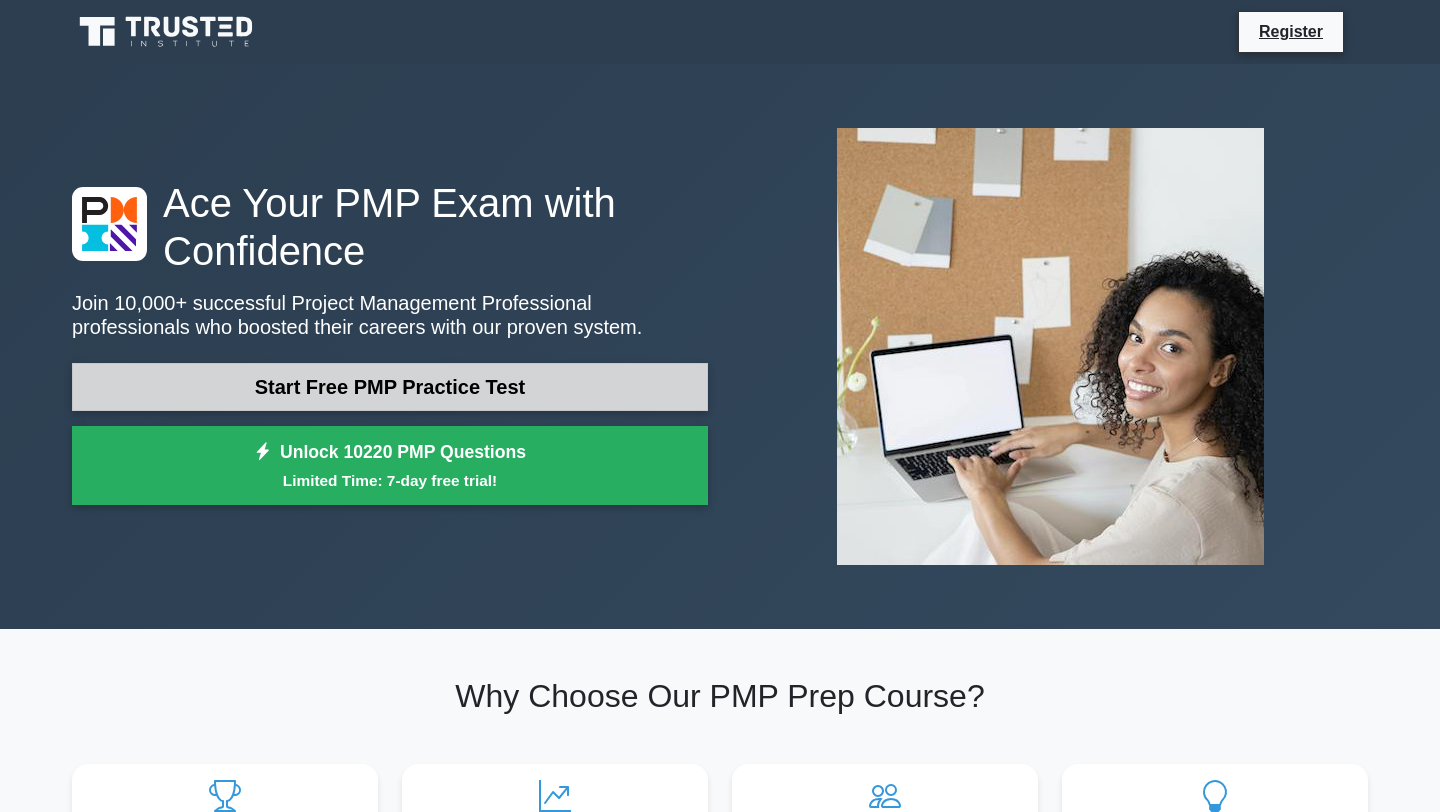 click on "Start Free PMP Practice Test" at bounding box center (390, 387) 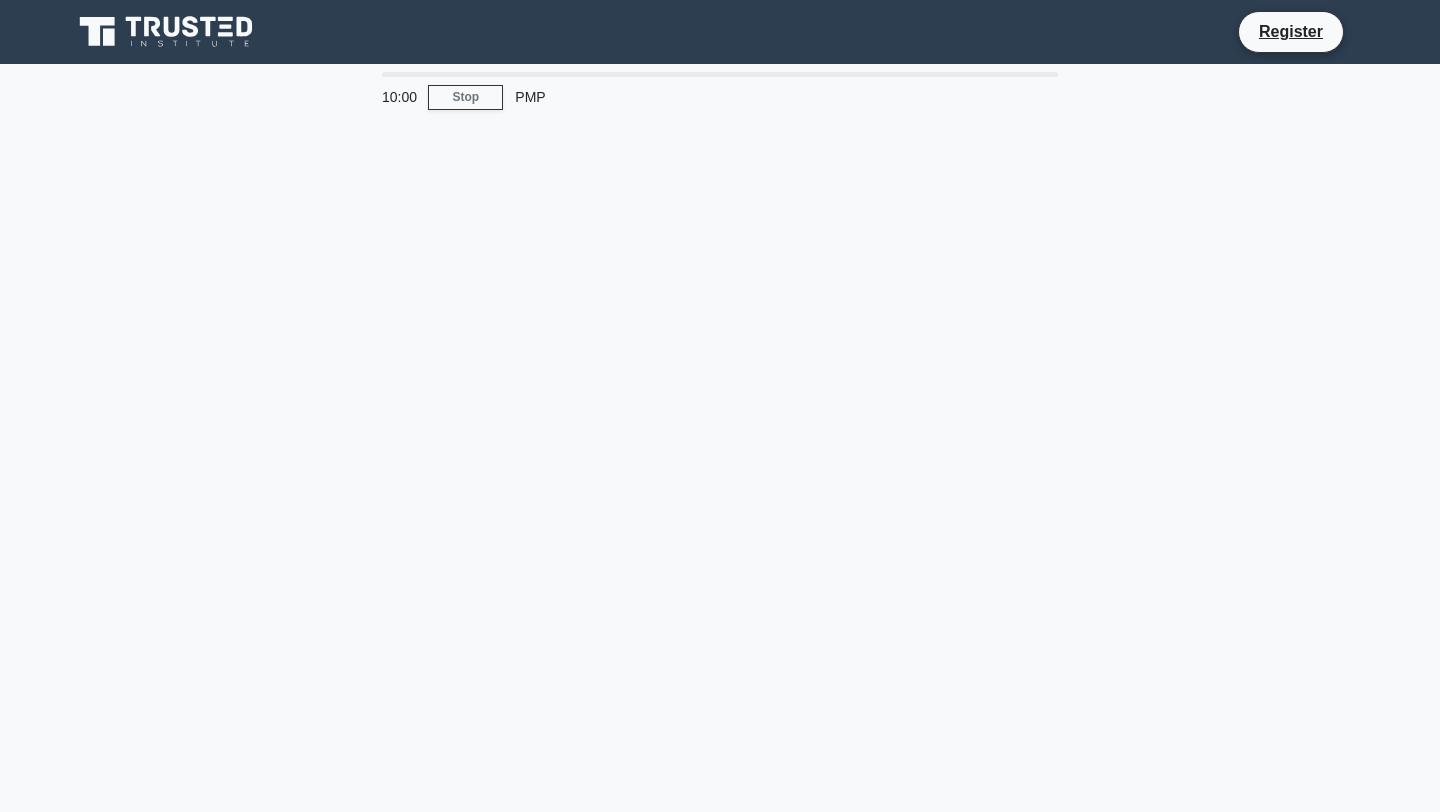 scroll, scrollTop: 0, scrollLeft: 0, axis: both 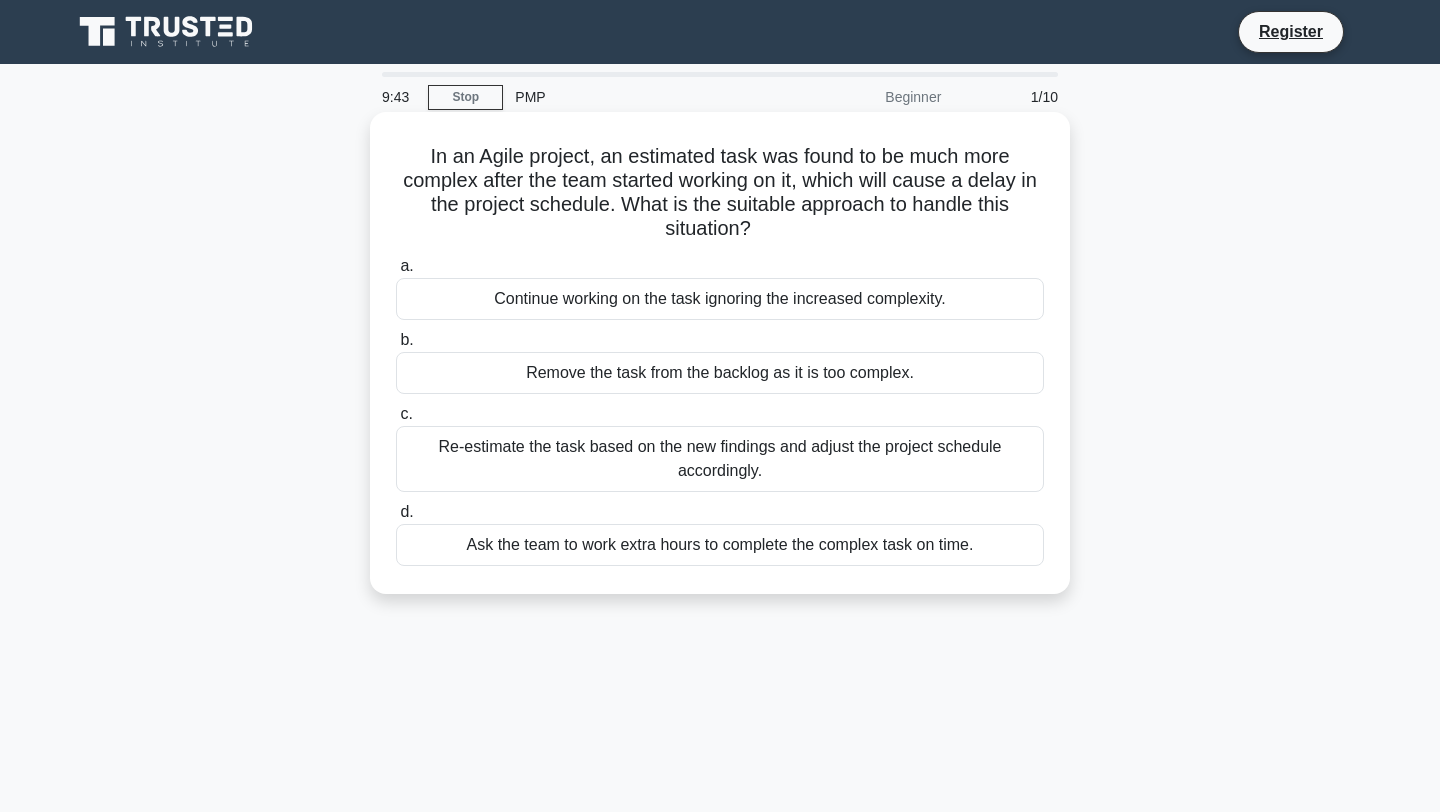 click on "Re-estimate the task based on the new findings and adjust the project schedule accordingly." at bounding box center [720, 459] 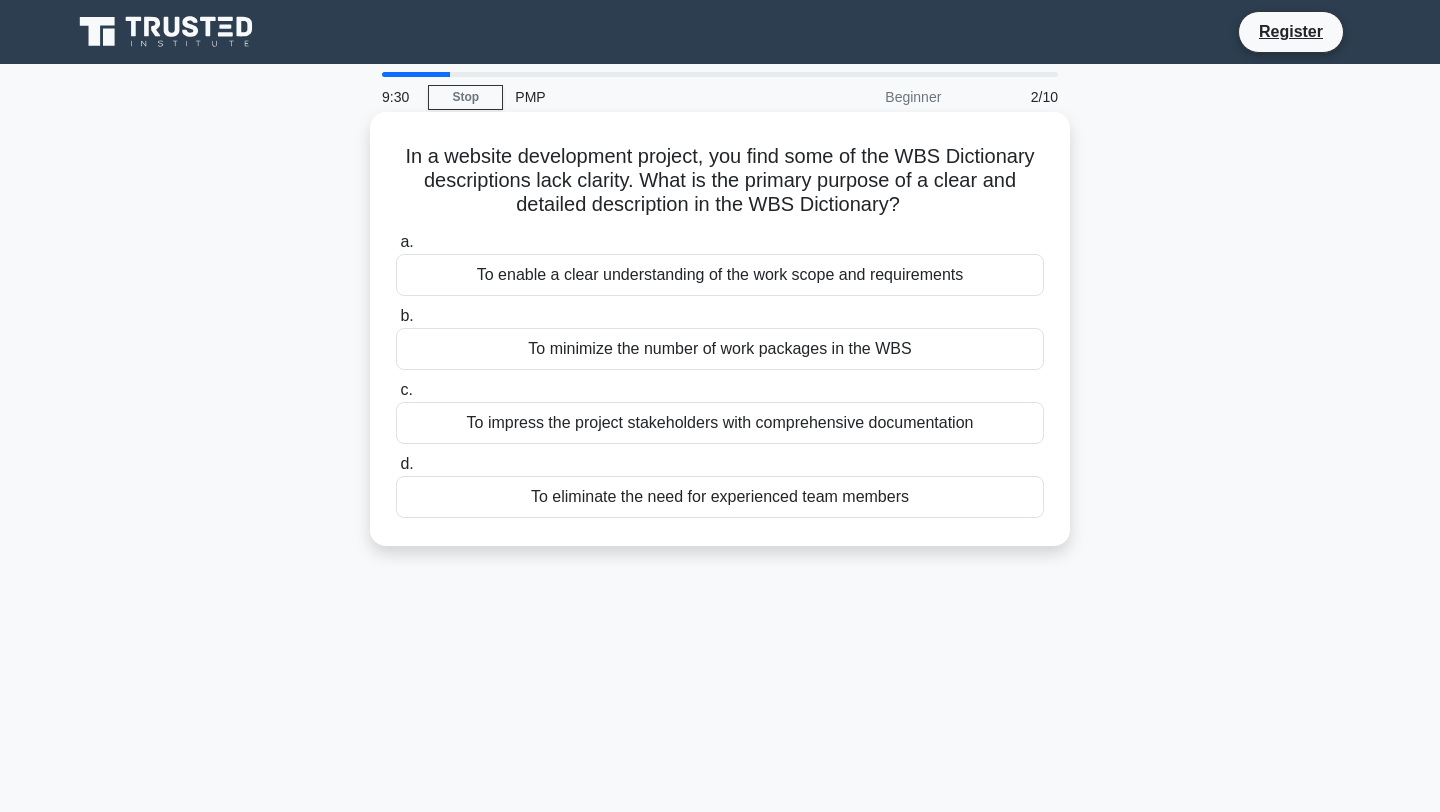 click on "To enable a clear understanding of the work scope and requirements" at bounding box center [720, 275] 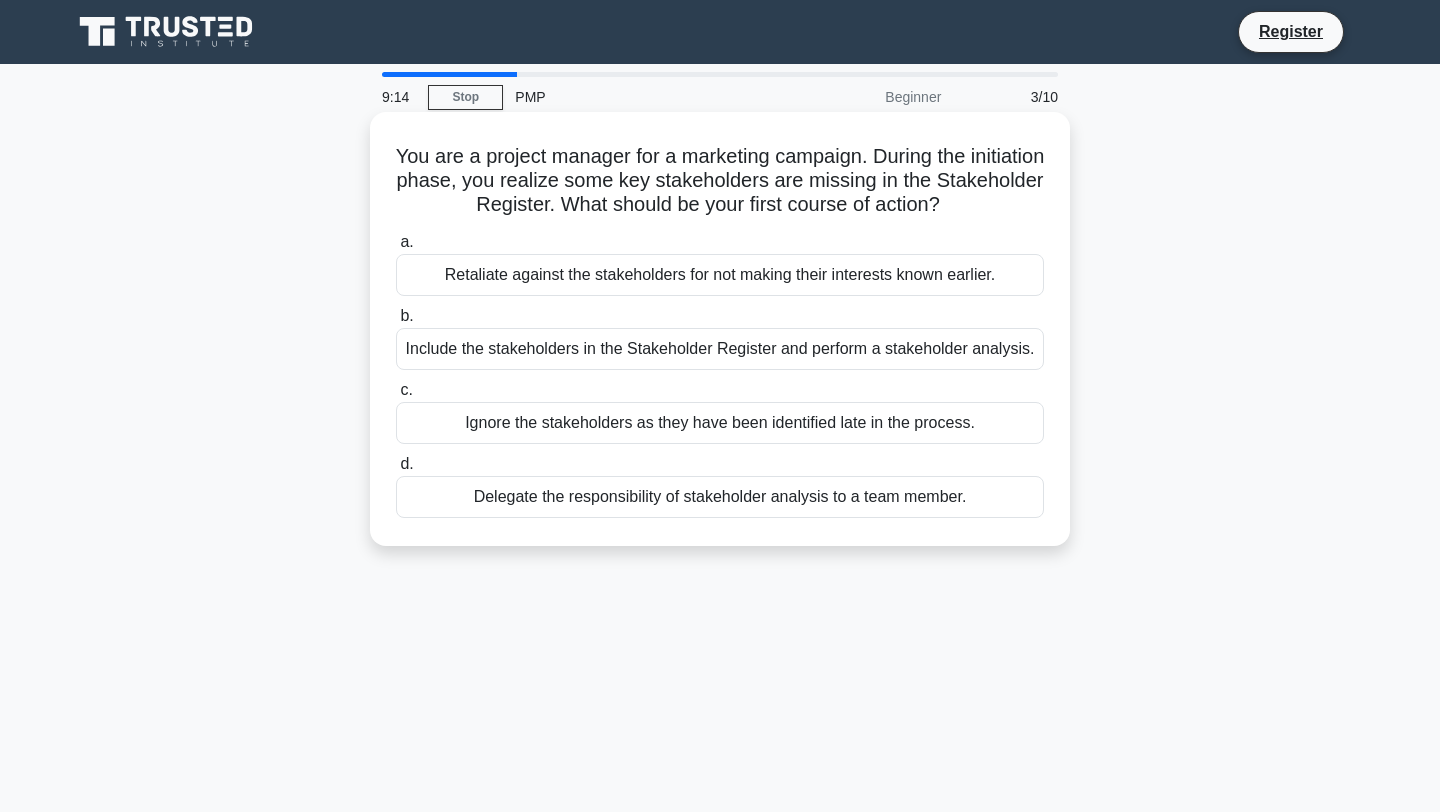 click on "Include the stakeholders in the Stakeholder Register and perform a stakeholder analysis." at bounding box center [720, 349] 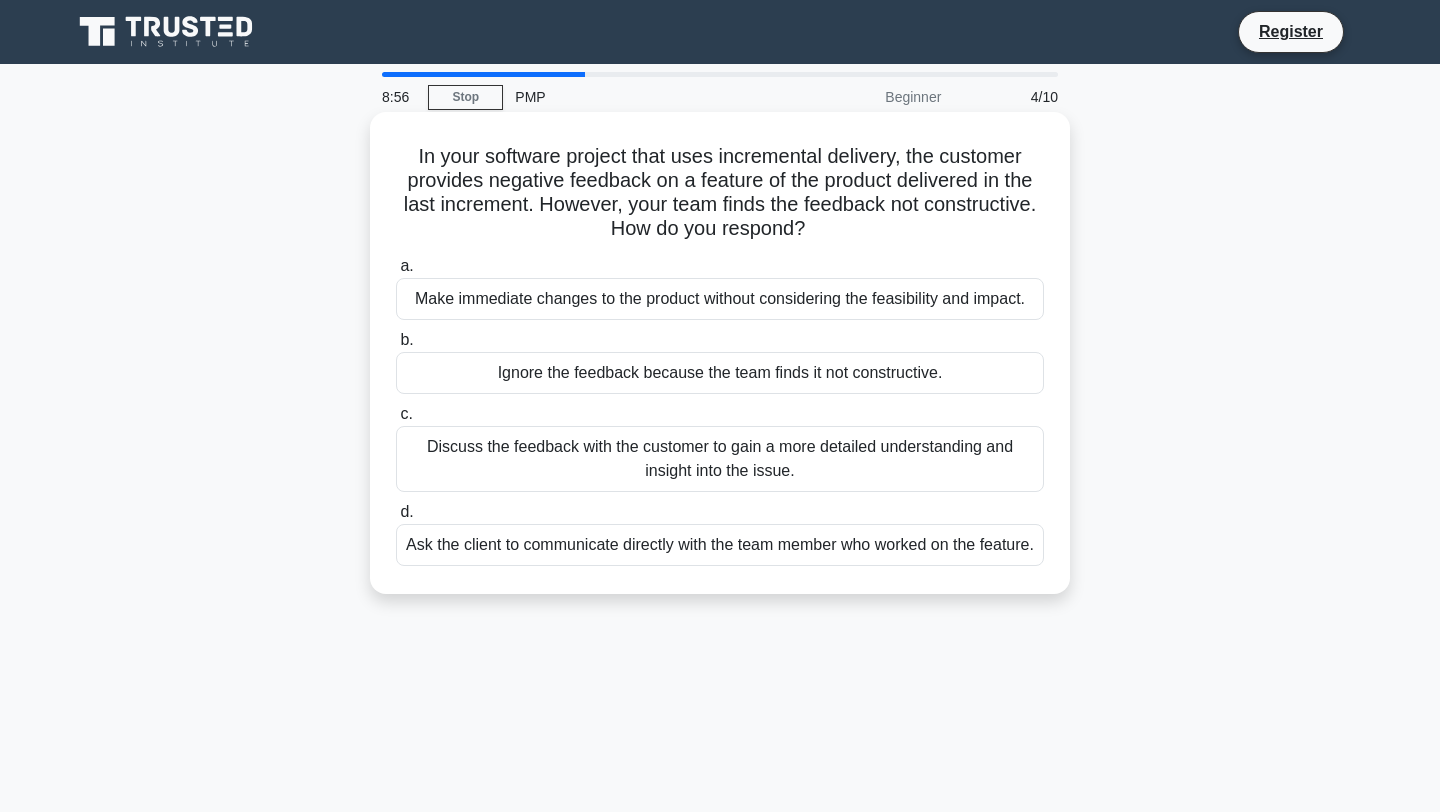 click on "Discuss the feedback with the customer to gain a more detailed understanding and insight into the issue." at bounding box center (720, 459) 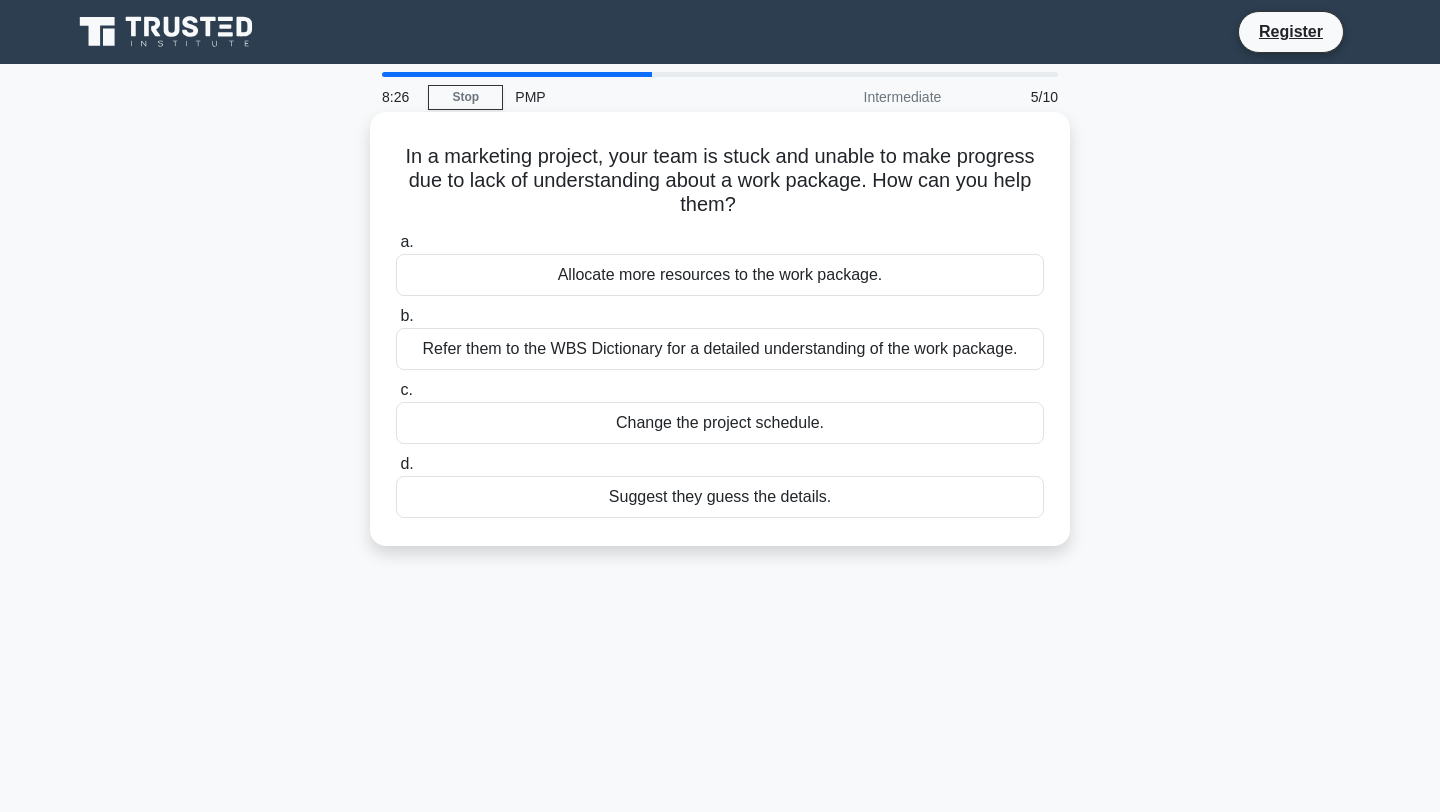 click on "Refer them to the WBS Dictionary for a detailed understanding of the work package." at bounding box center (720, 349) 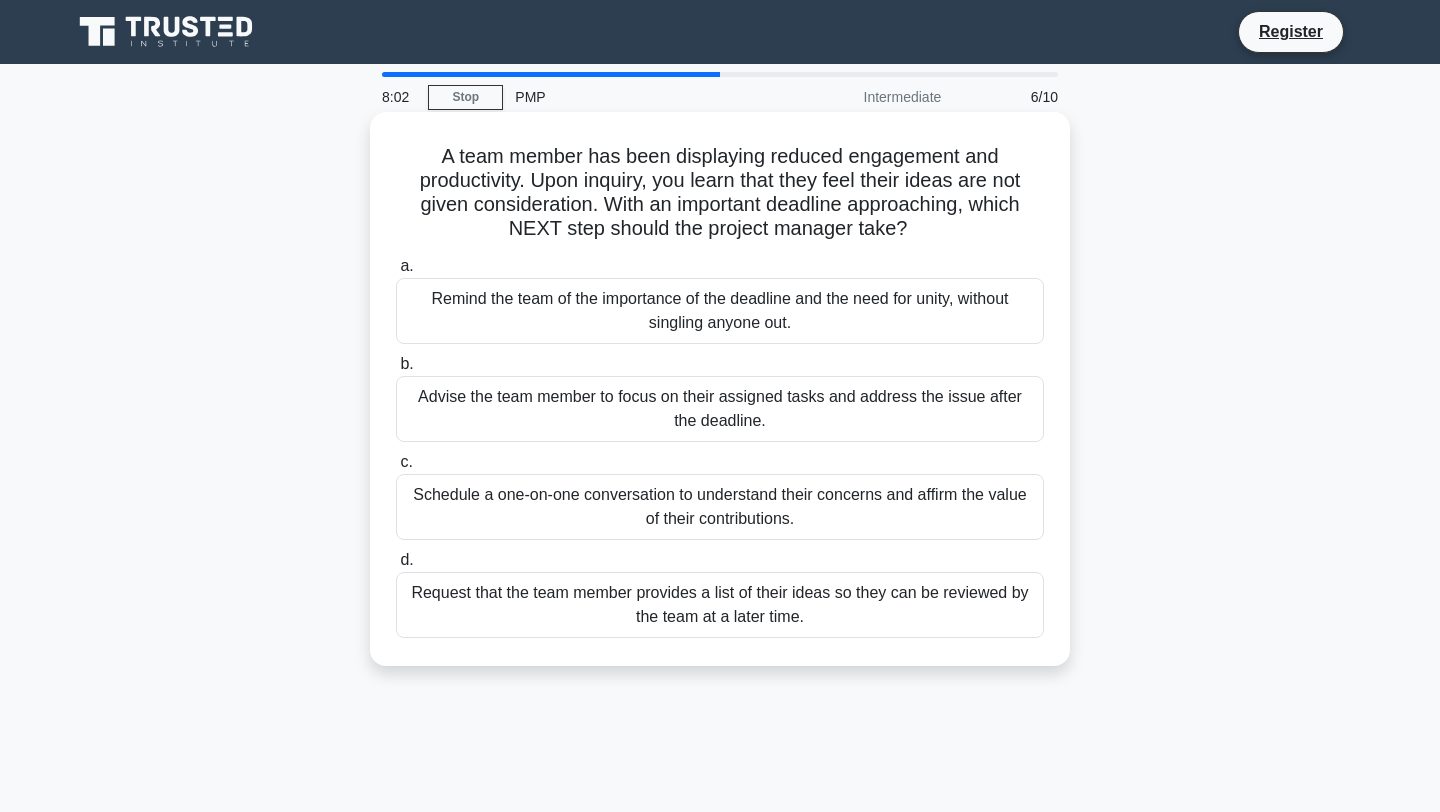 click on "Schedule a one-on-one conversation to understand their concerns and affirm the value of their contributions." at bounding box center [720, 507] 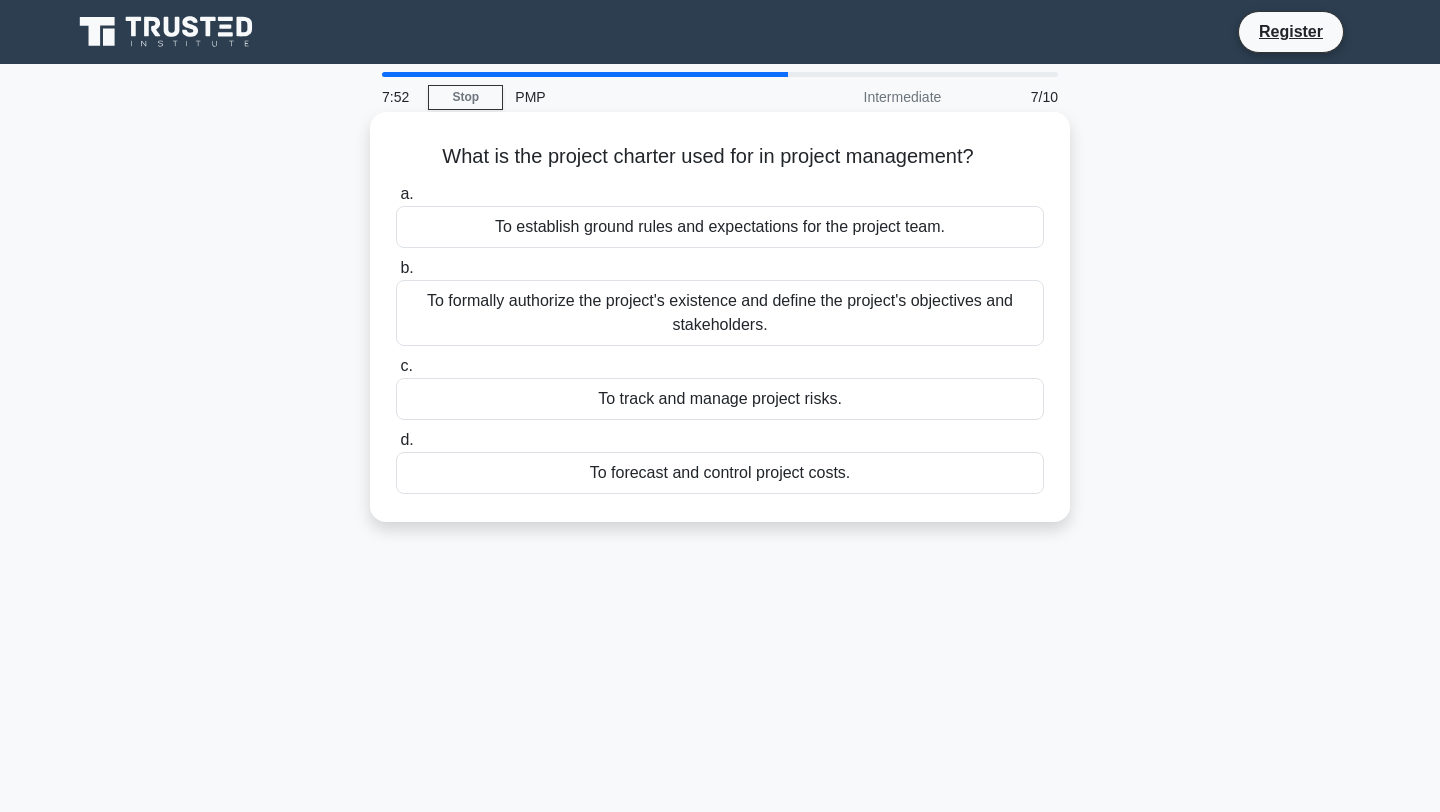 click on "To formally authorize the project's existence and define the project's objectives and stakeholders." at bounding box center [720, 313] 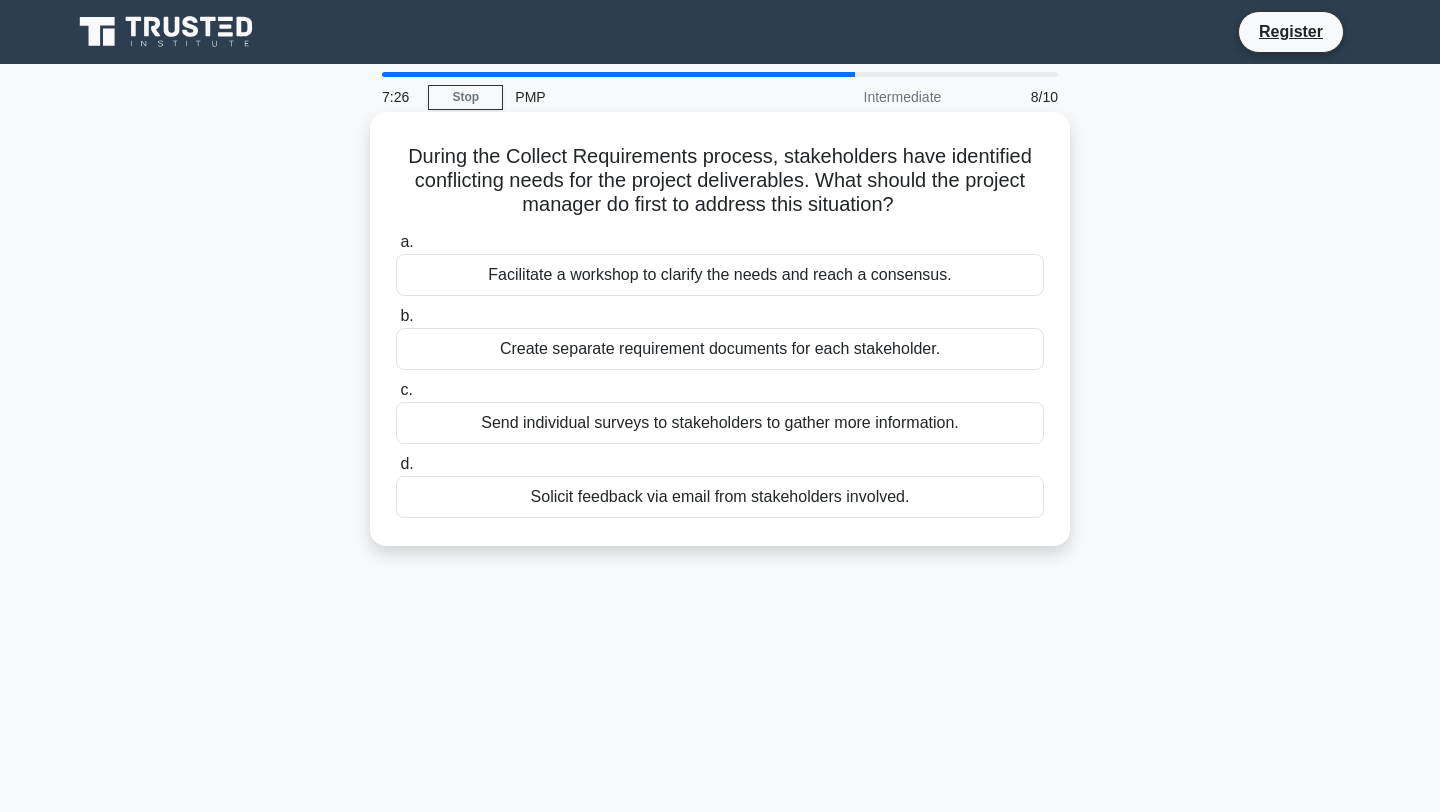 click on "Facilitate a workshop to clarify the needs and reach a consensus." at bounding box center [720, 275] 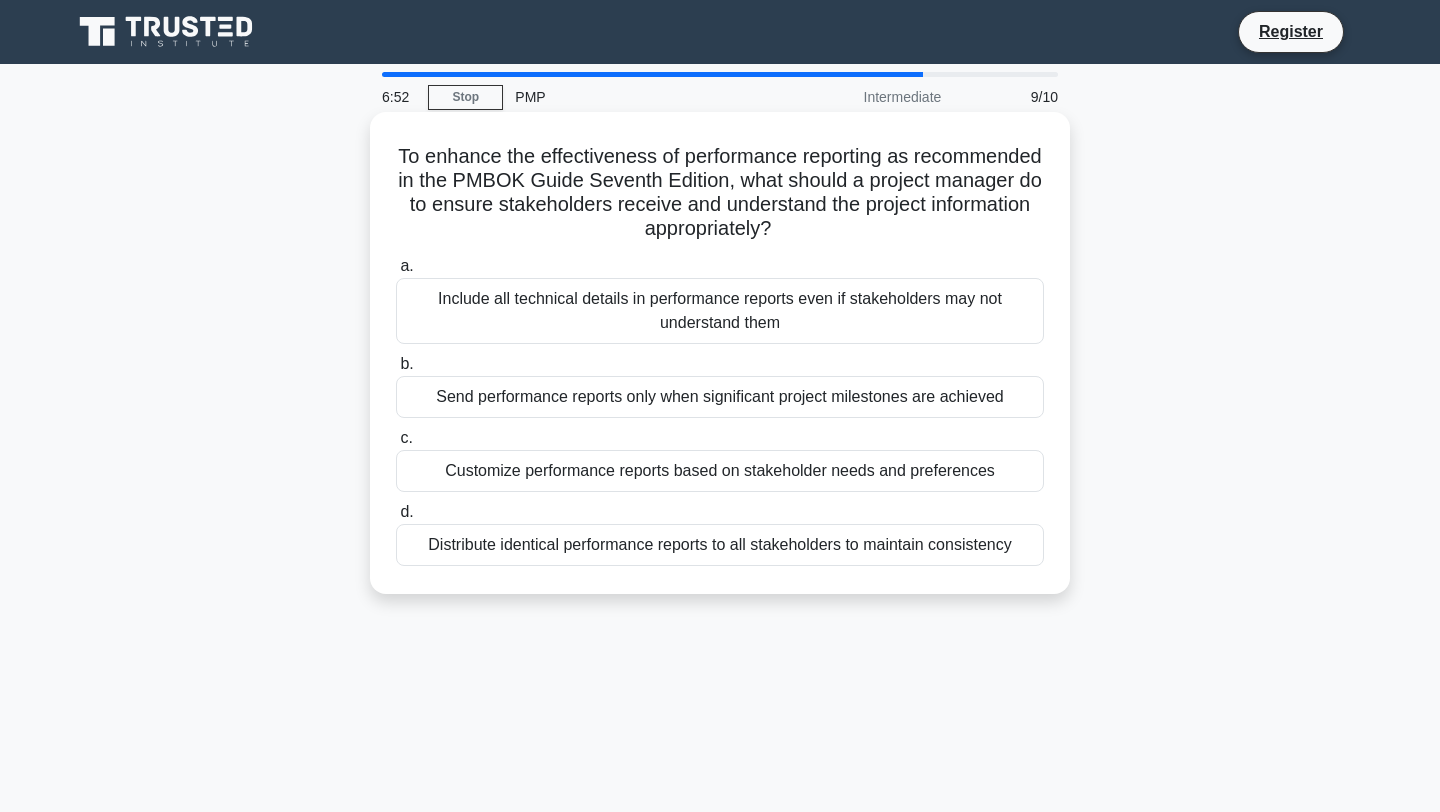 click on "Customize performance reports based on stakeholder needs and preferences" at bounding box center (720, 471) 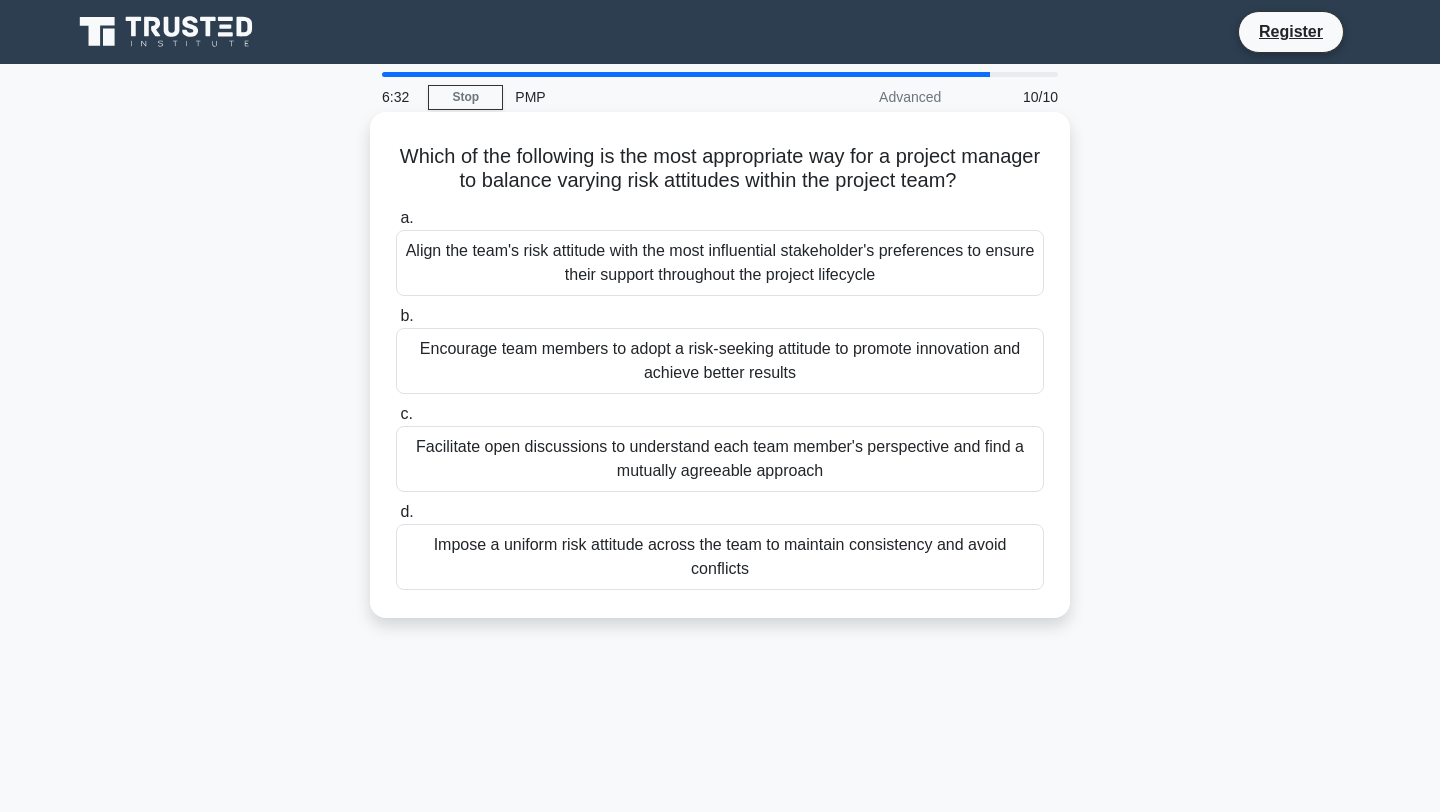 click on "Facilitate open discussions to understand each team member's perspective and find a mutually agreeable approach" at bounding box center [720, 459] 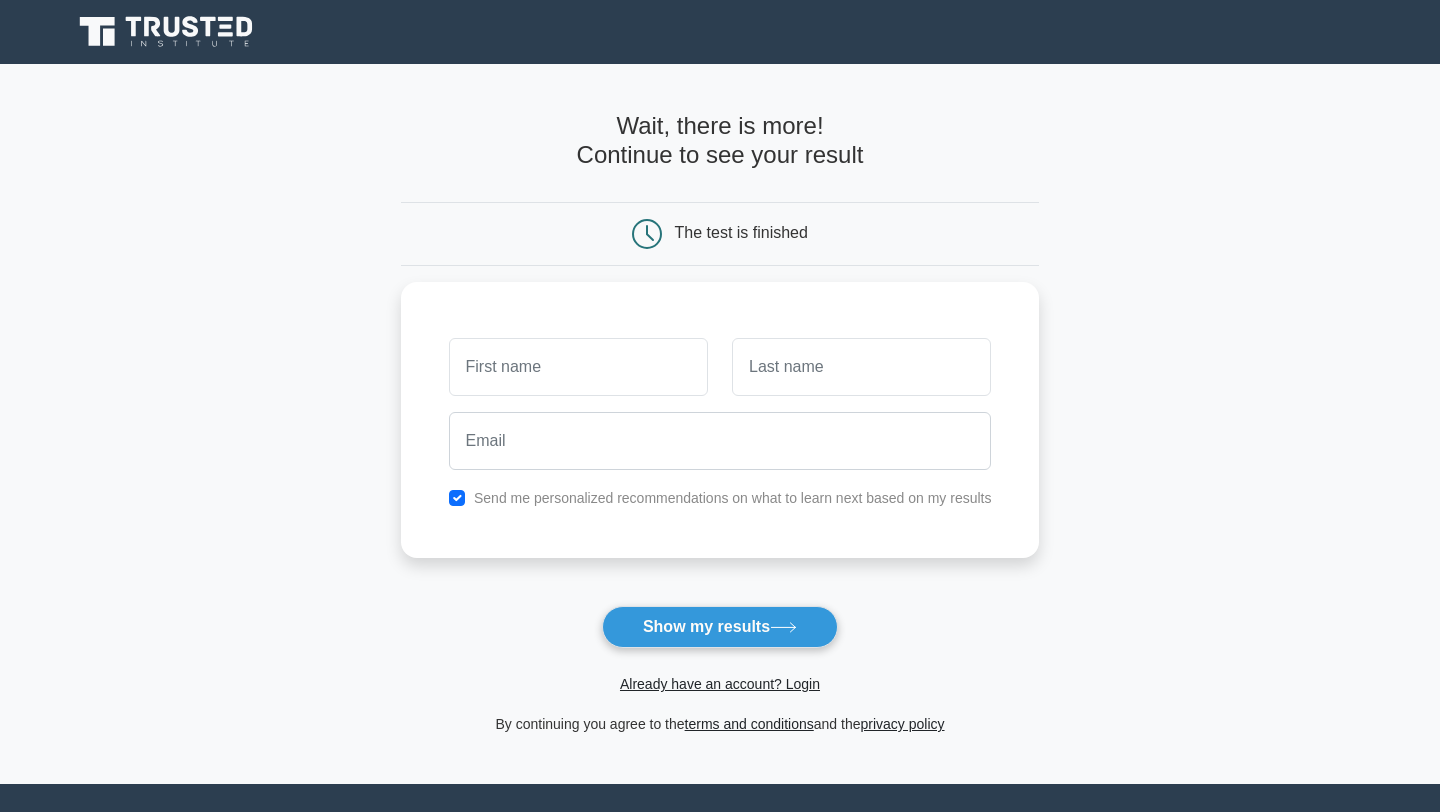 scroll, scrollTop: 0, scrollLeft: 0, axis: both 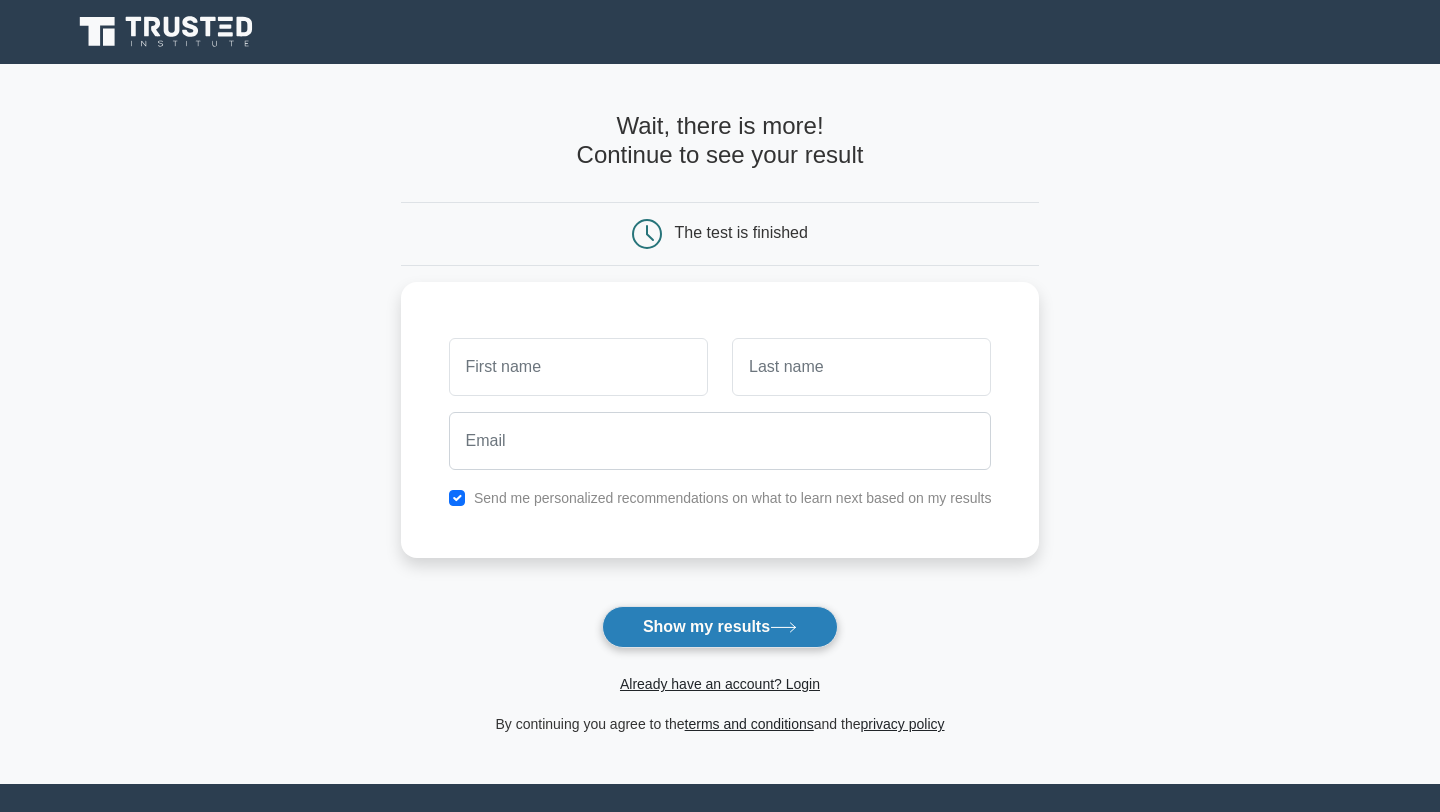 click on "Show my results" at bounding box center (720, 627) 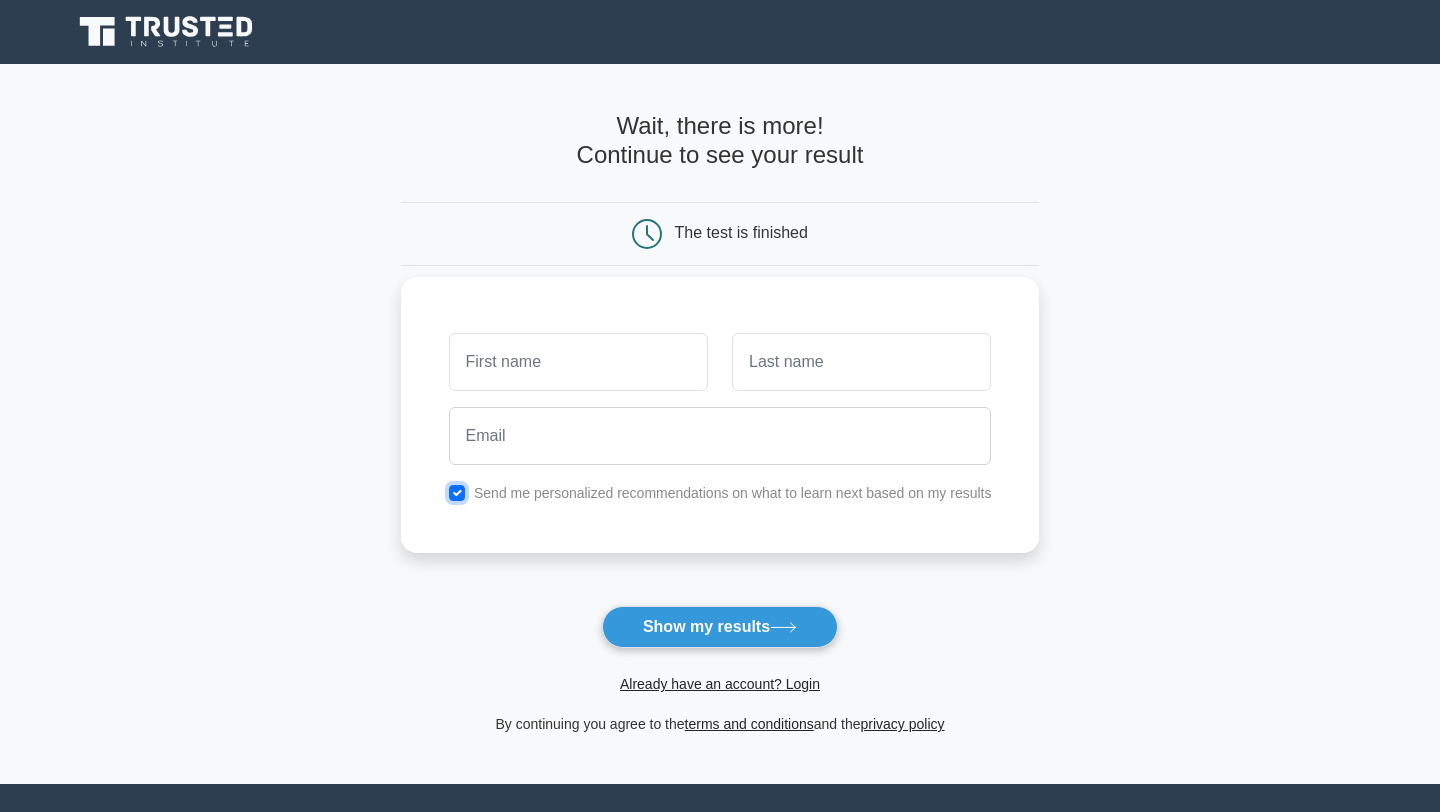 click at bounding box center (457, 493) 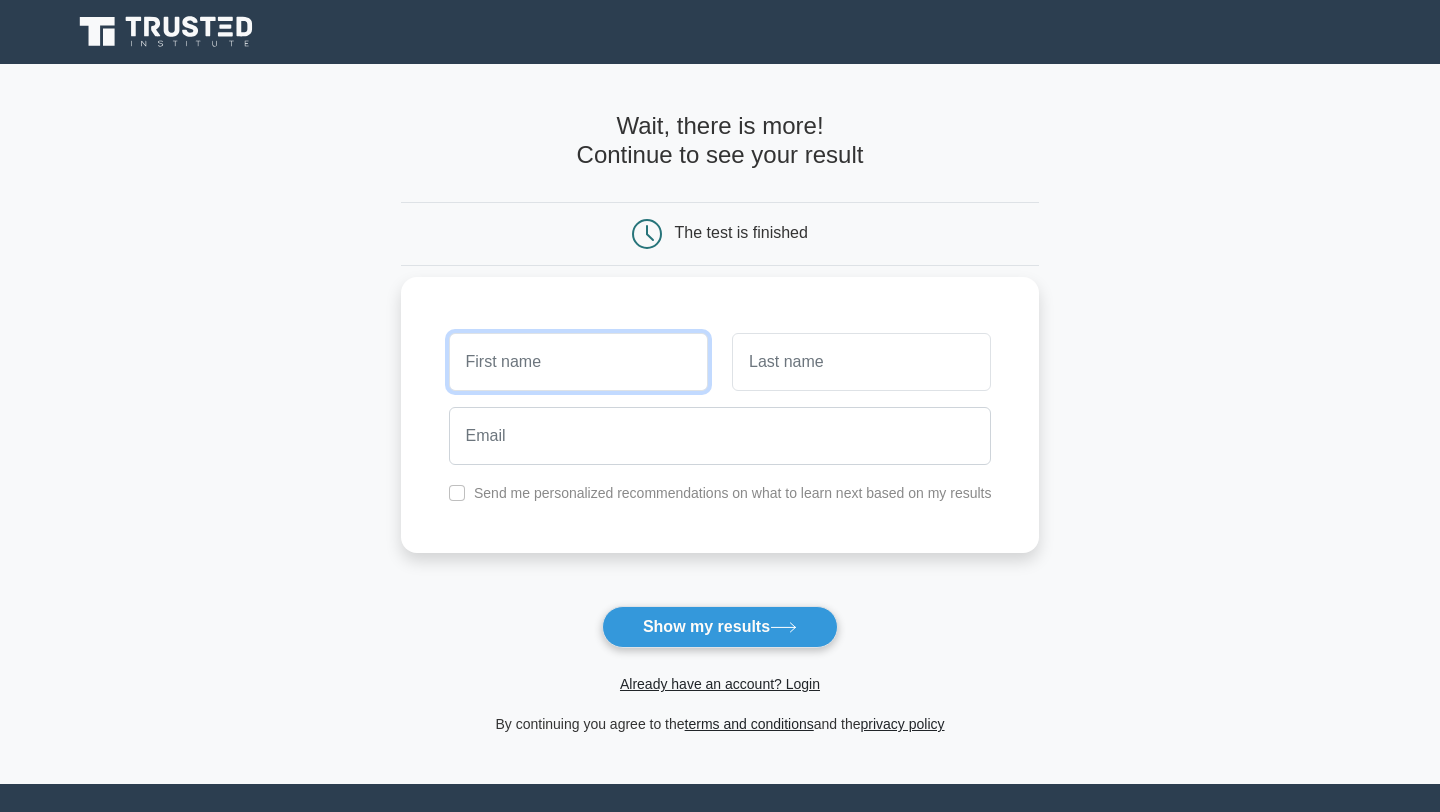 click at bounding box center (578, 362) 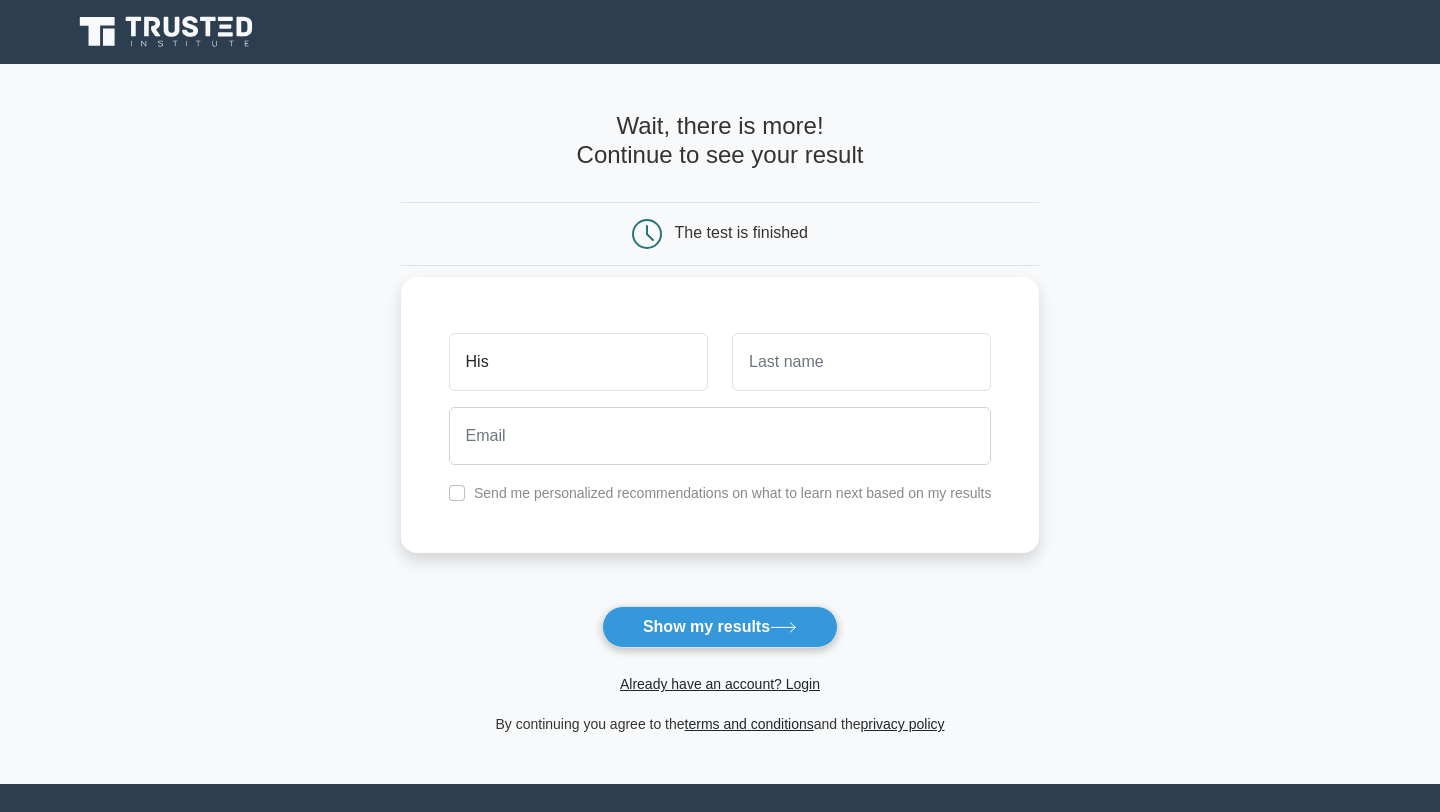 click at bounding box center (861, 362) 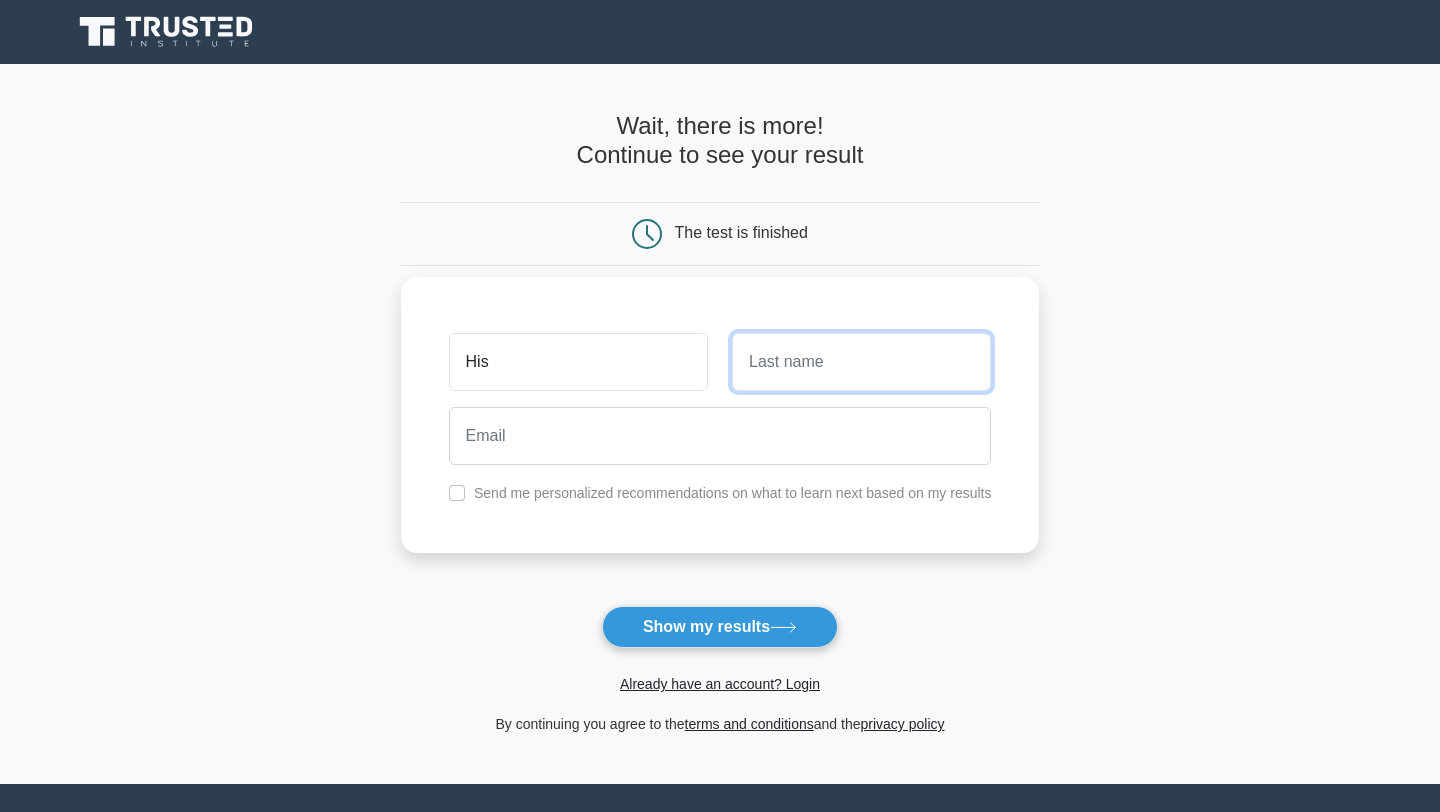 click at bounding box center [861, 362] 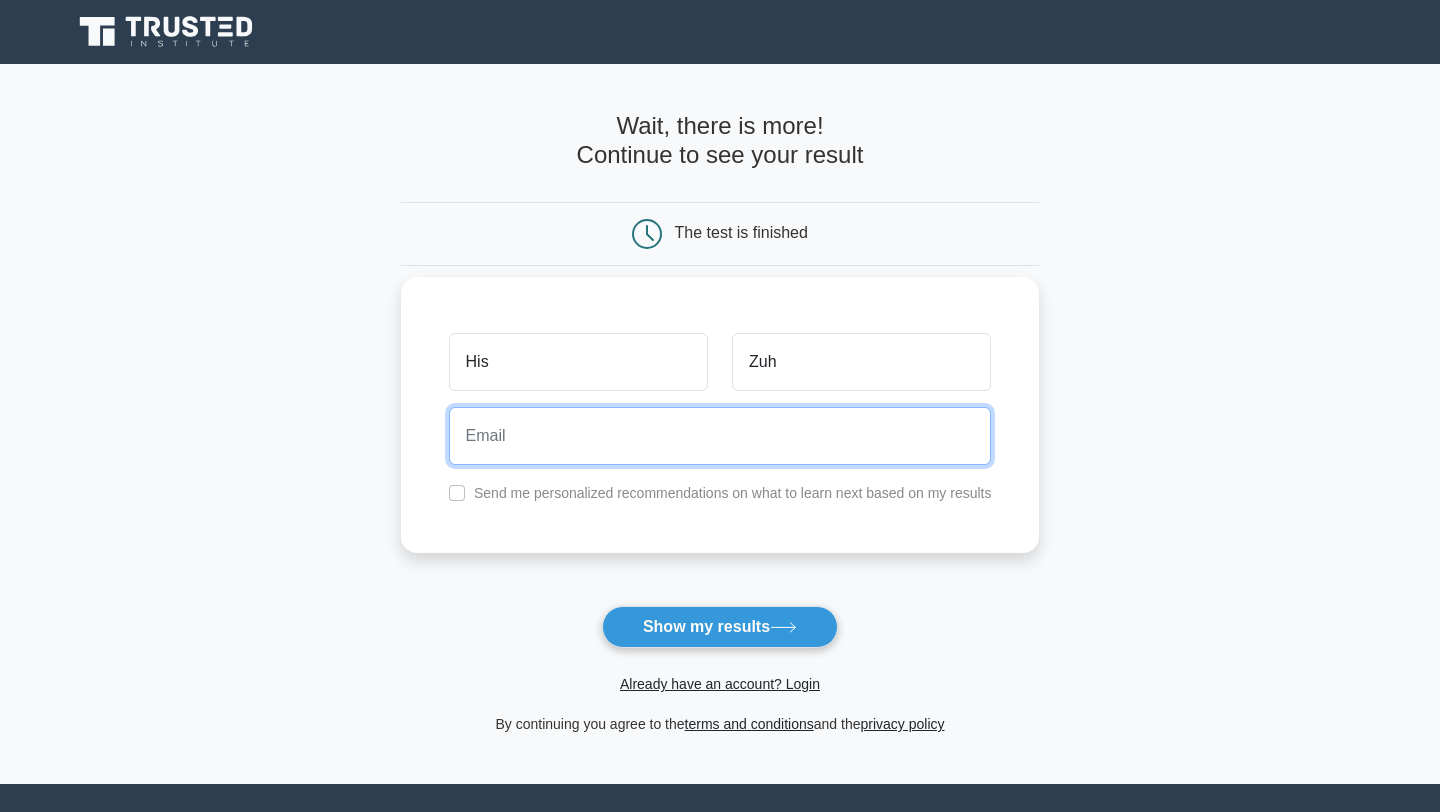 click at bounding box center (720, 436) 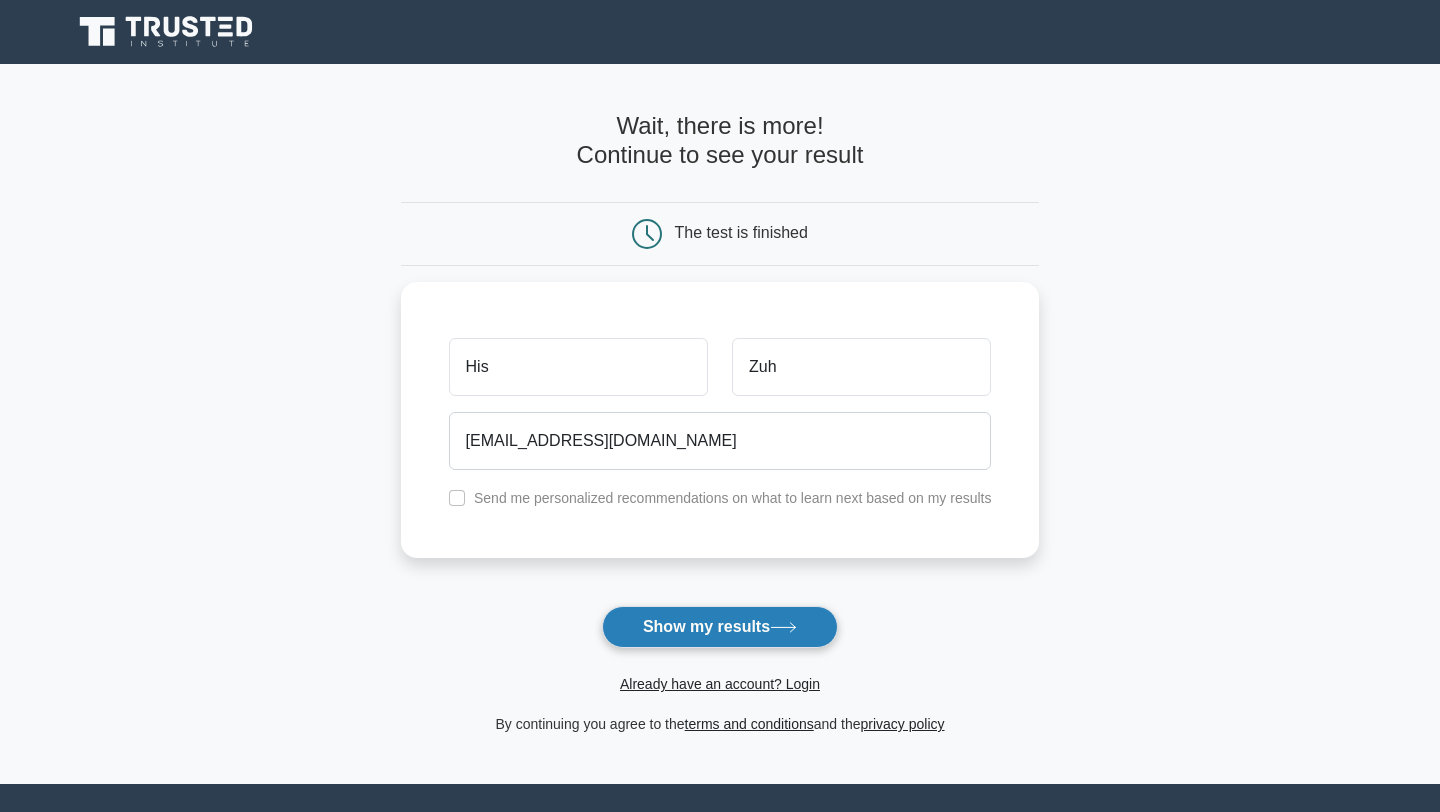 click on "Show my results" at bounding box center [720, 627] 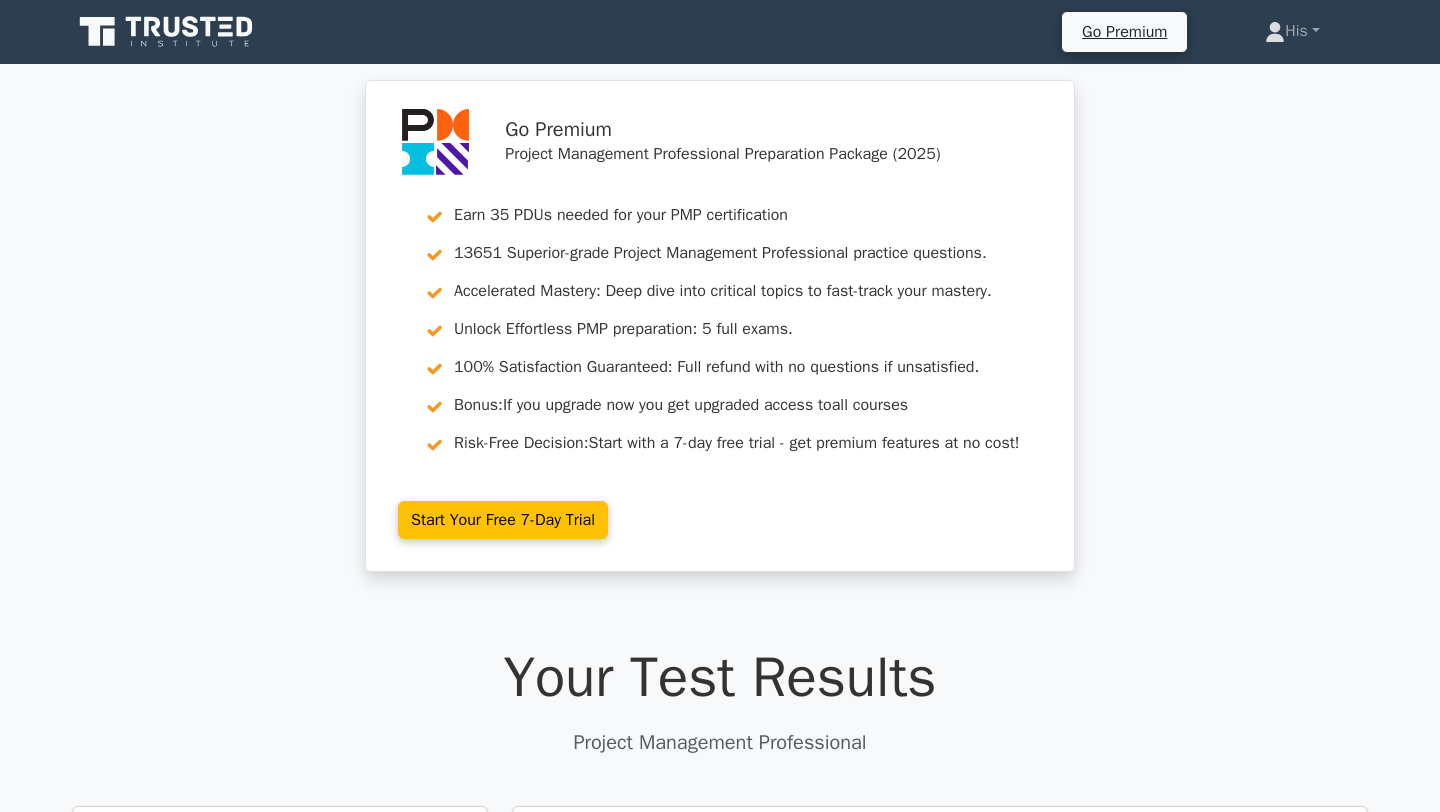 scroll, scrollTop: 0, scrollLeft: 0, axis: both 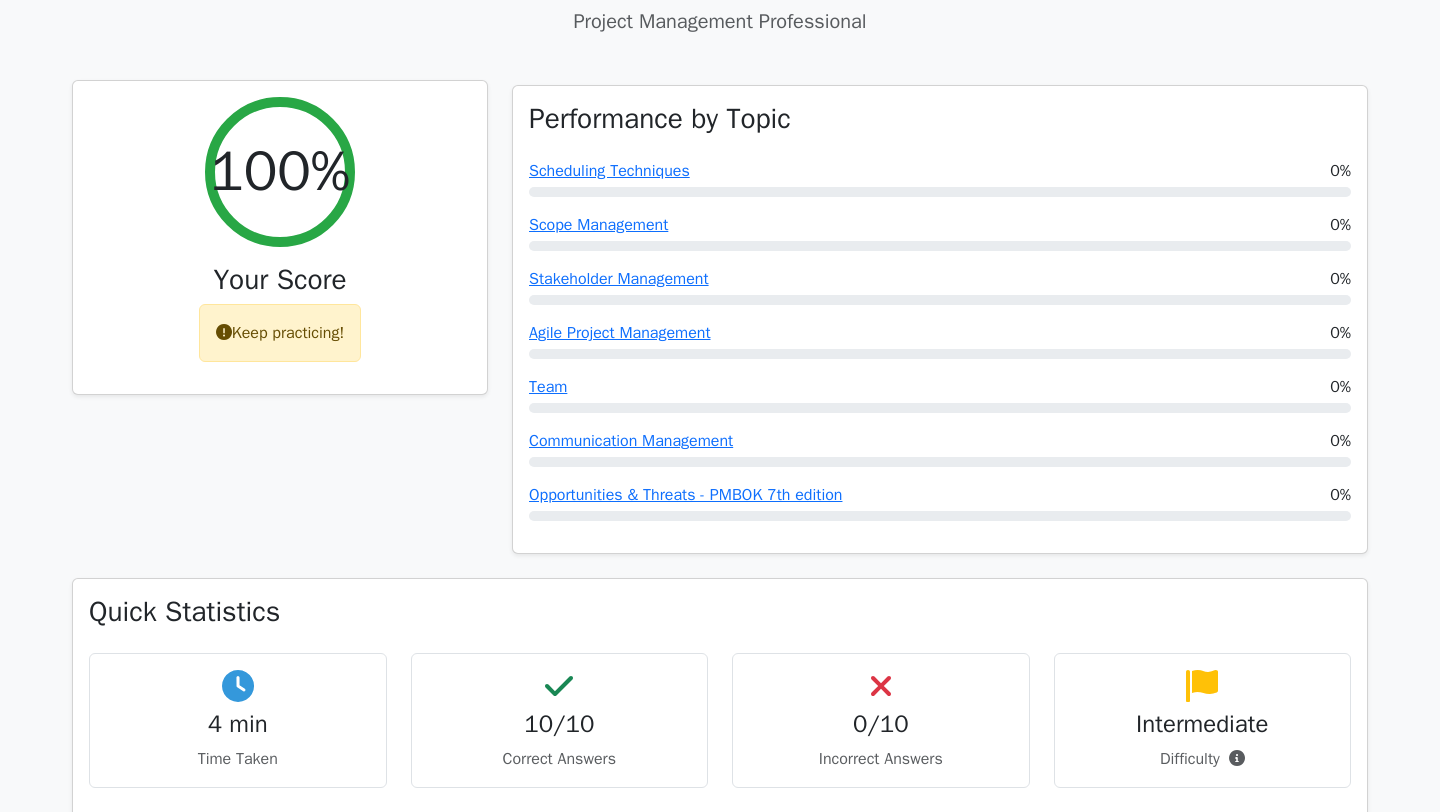 click at bounding box center [224, 332] 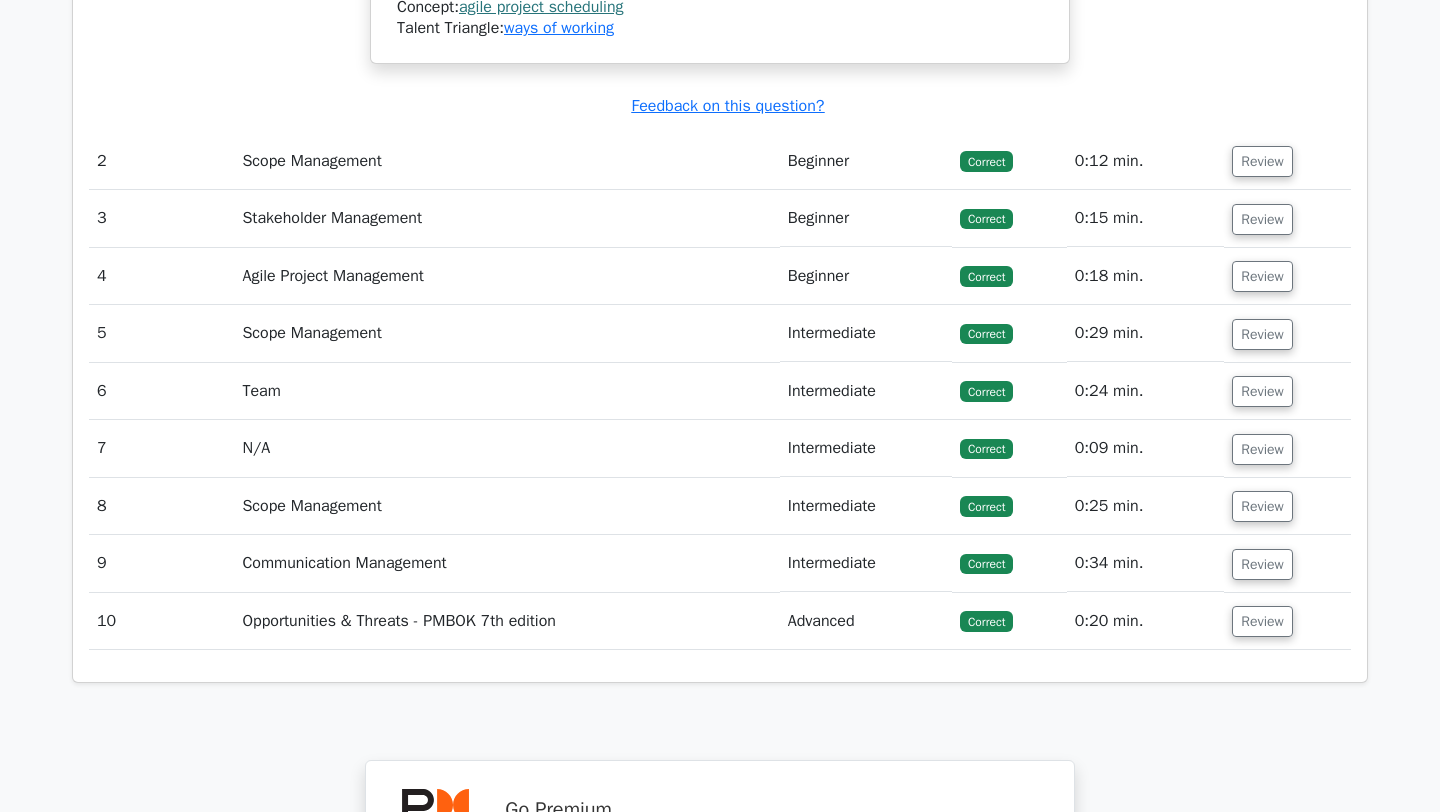 scroll, scrollTop: 2411, scrollLeft: 0, axis: vertical 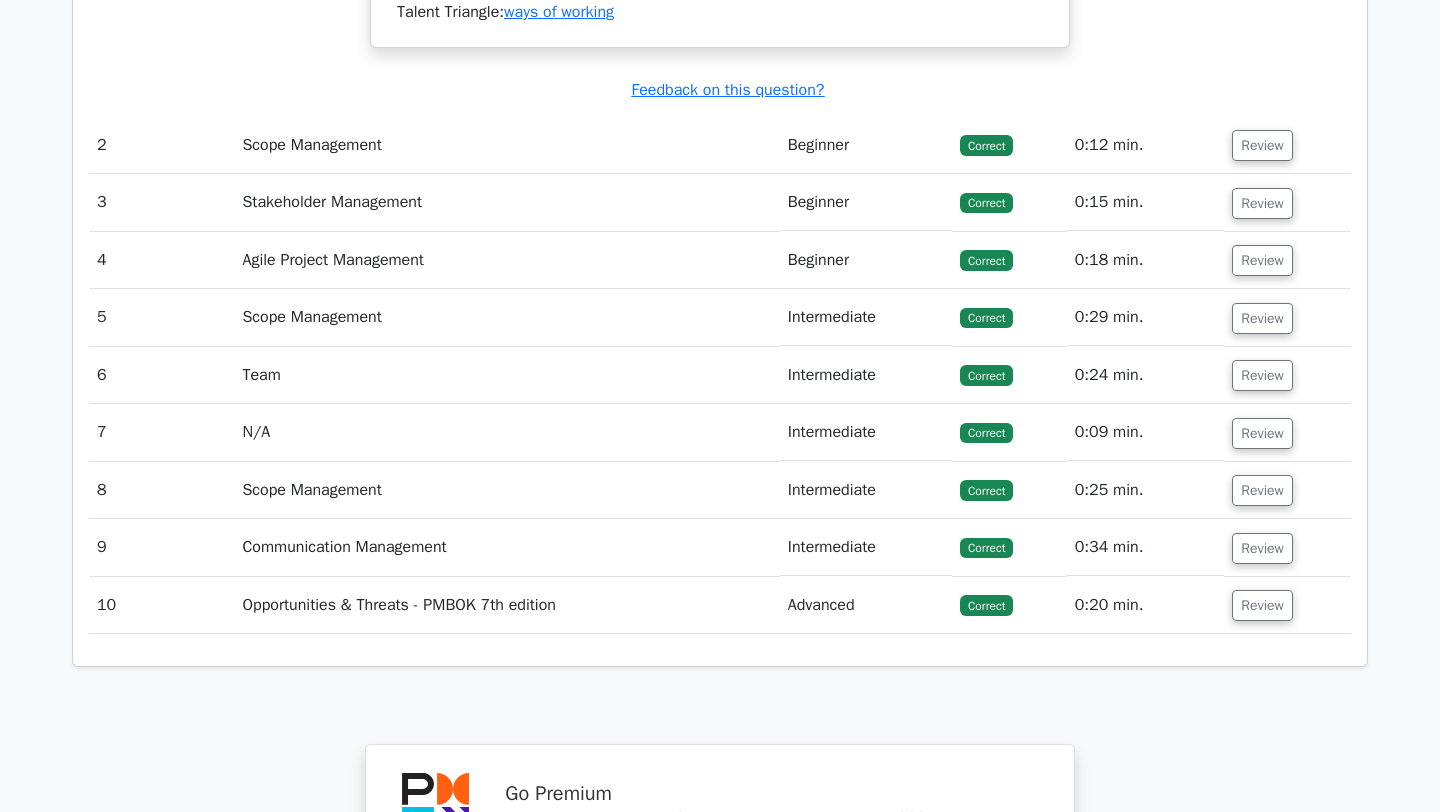 click on "0:34 min." at bounding box center (1146, 547) 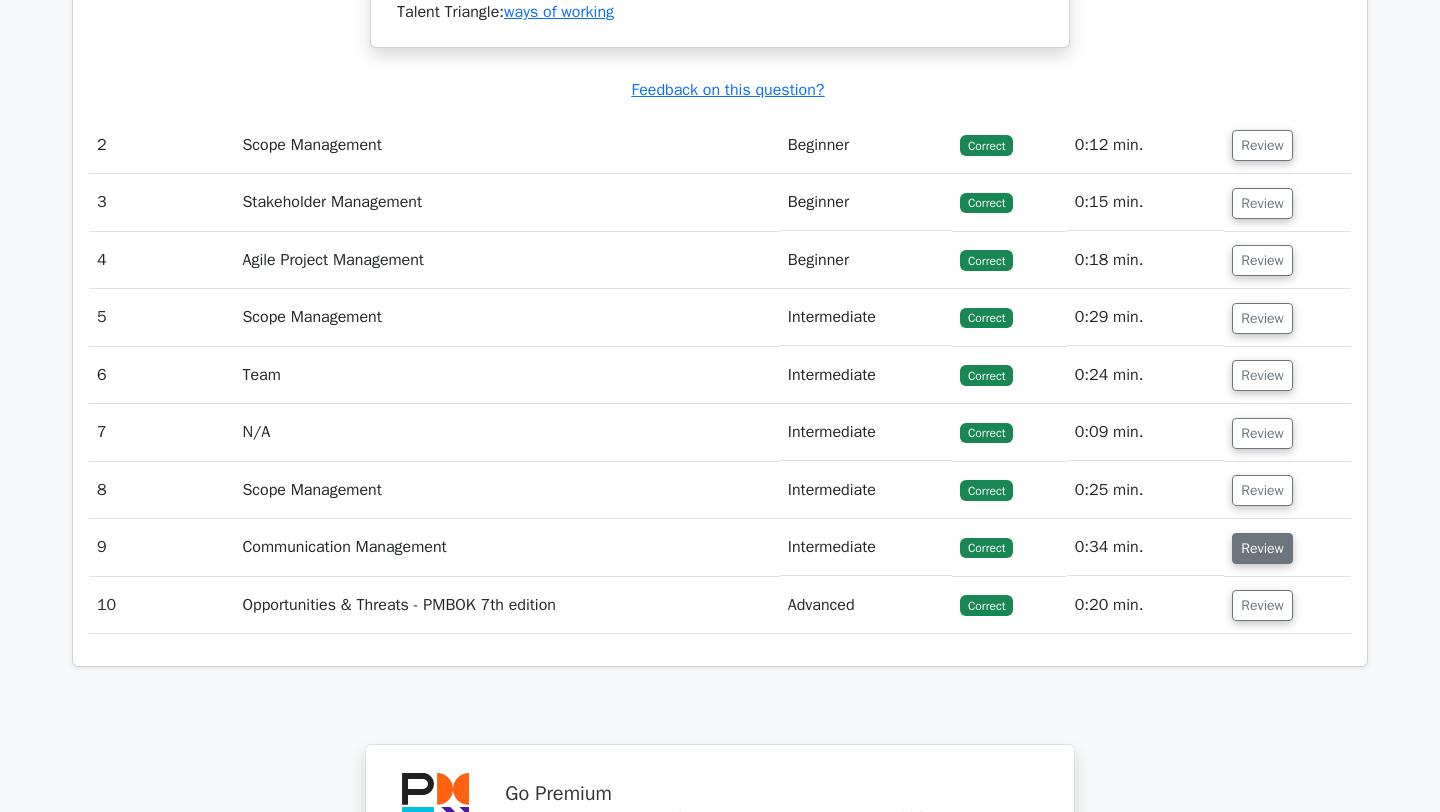 click on "Review" at bounding box center [1262, 548] 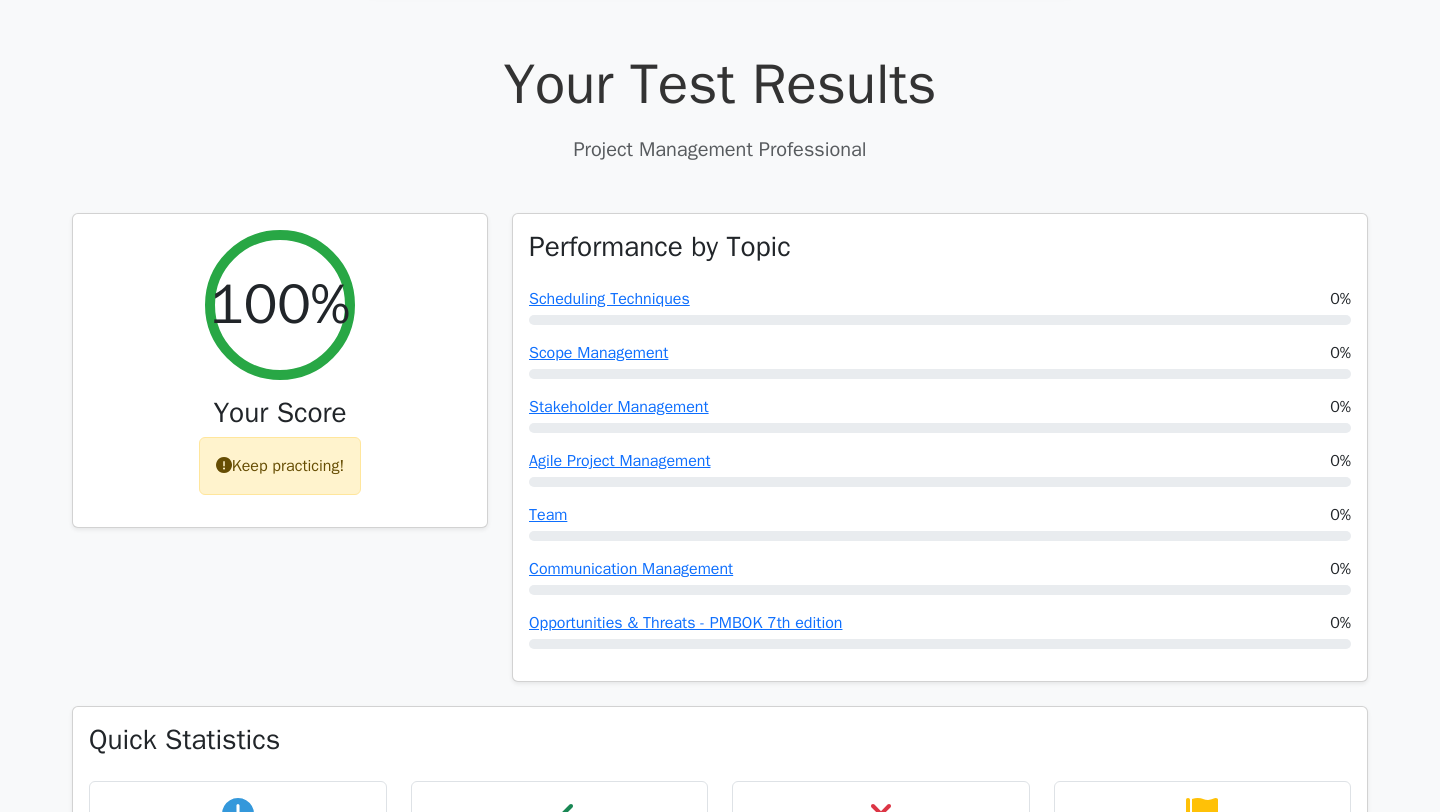 scroll, scrollTop: 0, scrollLeft: 0, axis: both 